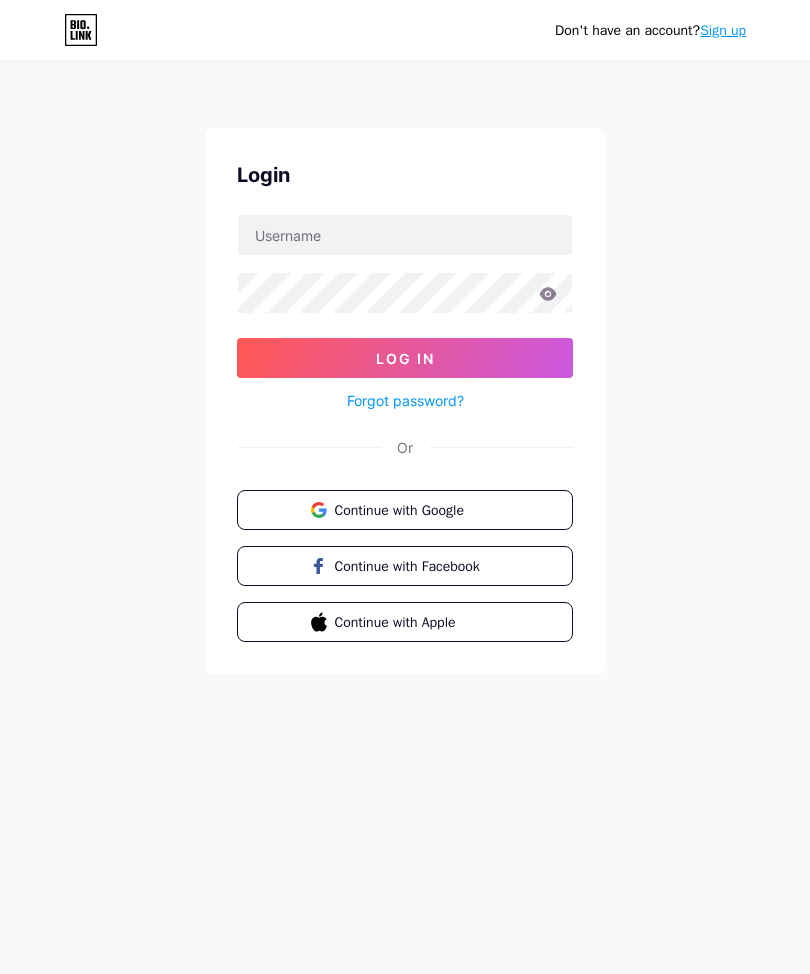 scroll, scrollTop: 0, scrollLeft: 0, axis: both 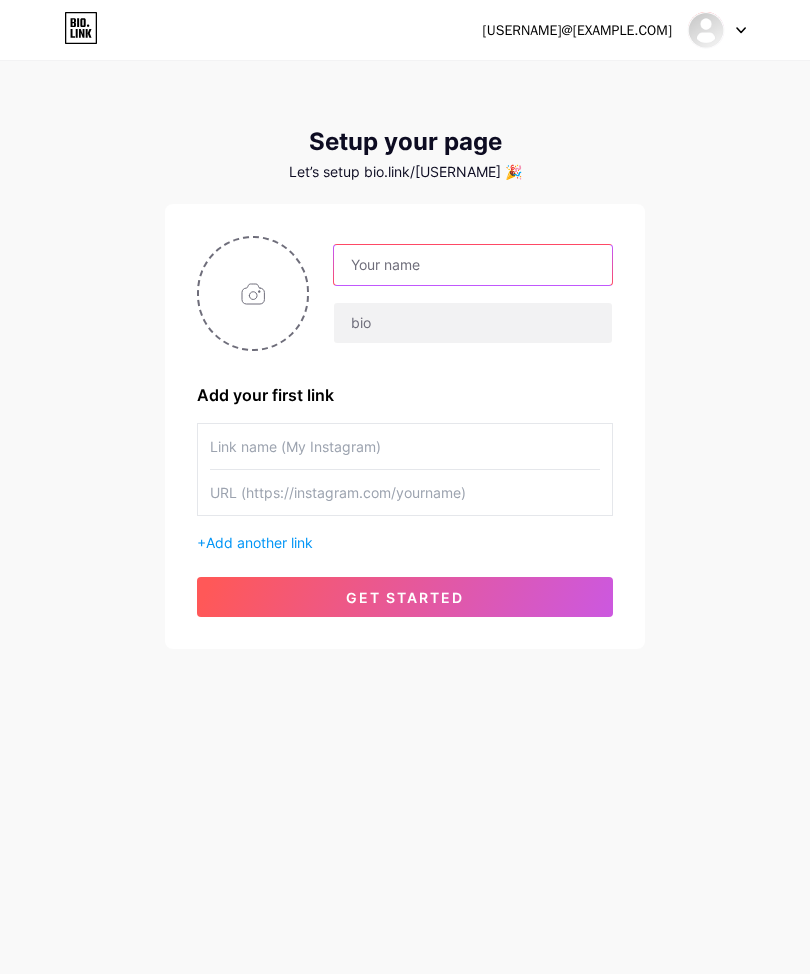click at bounding box center [473, 265] 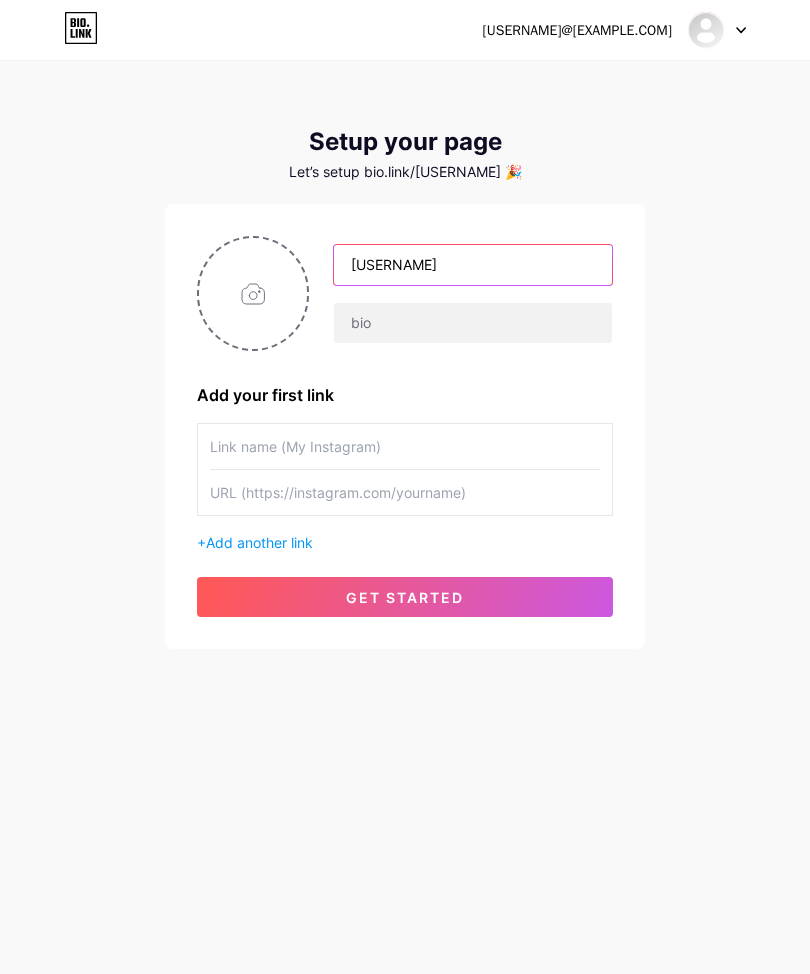 type on "[USERNAME]" 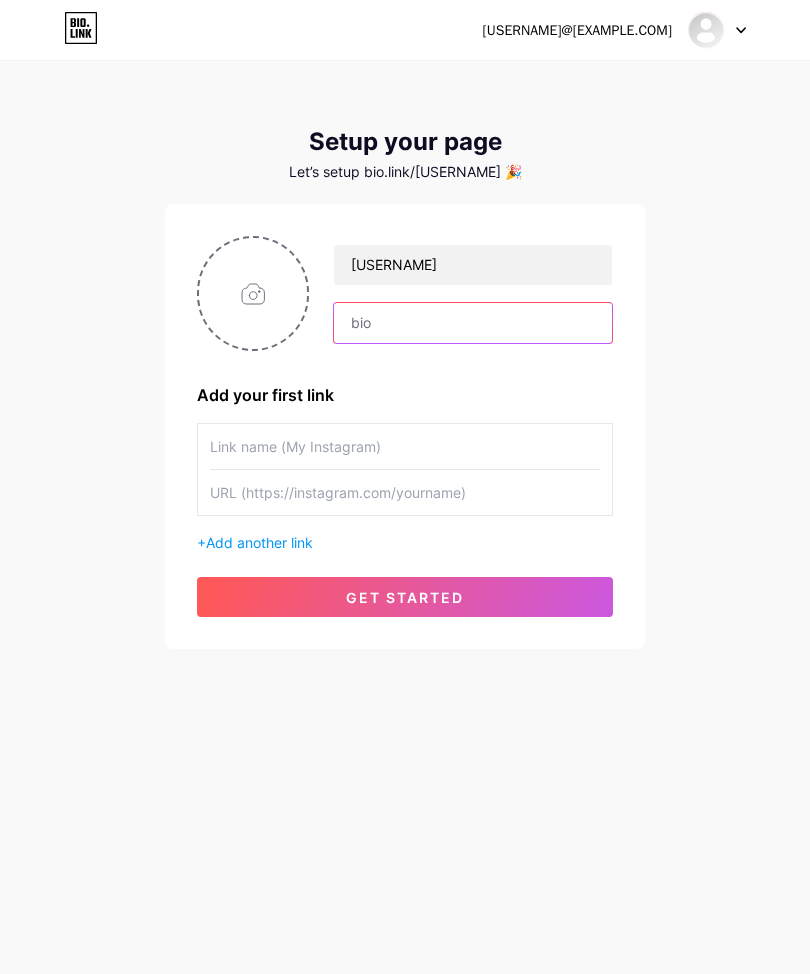 click at bounding box center (473, 323) 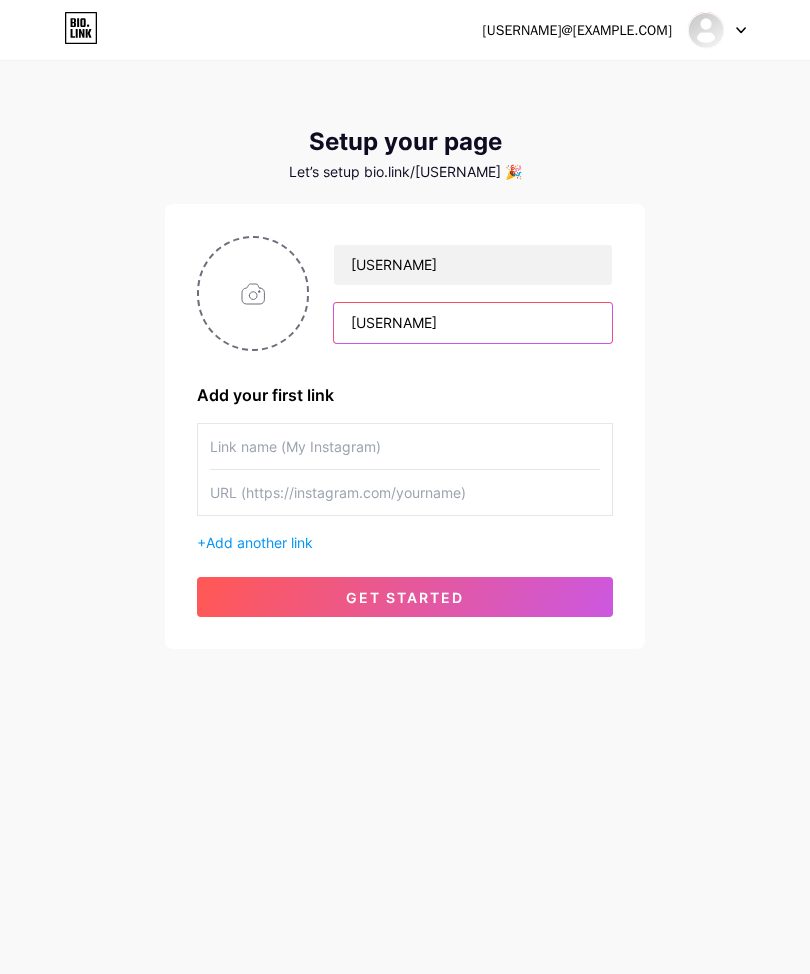 type on "[USERNAME]" 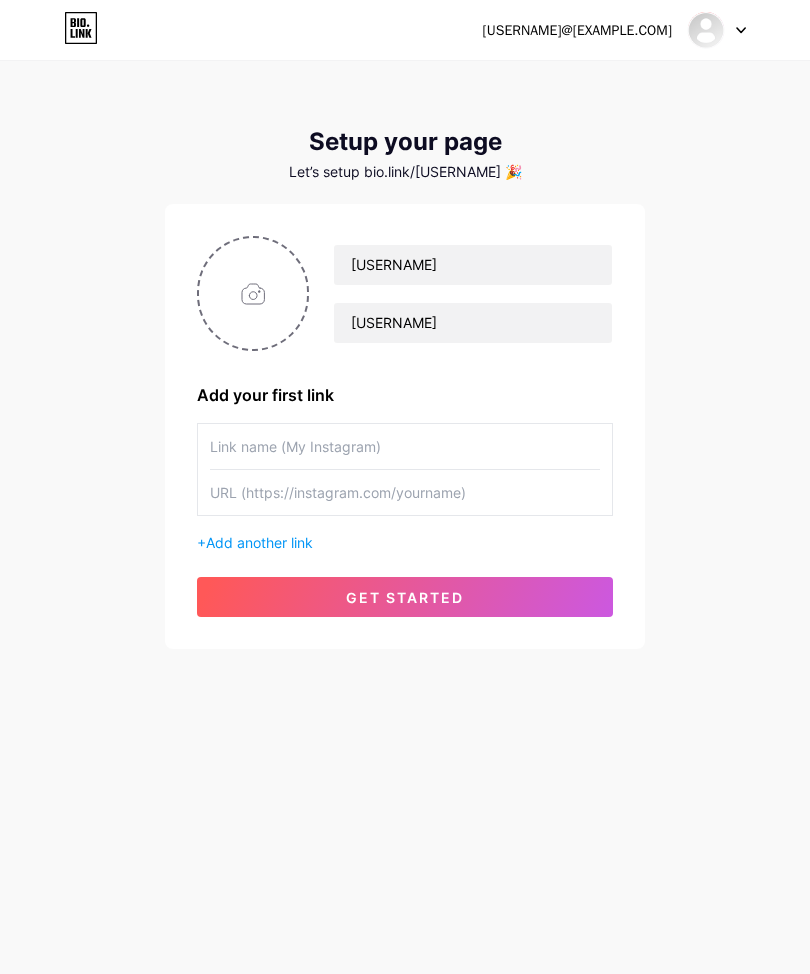 click at bounding box center [405, 446] 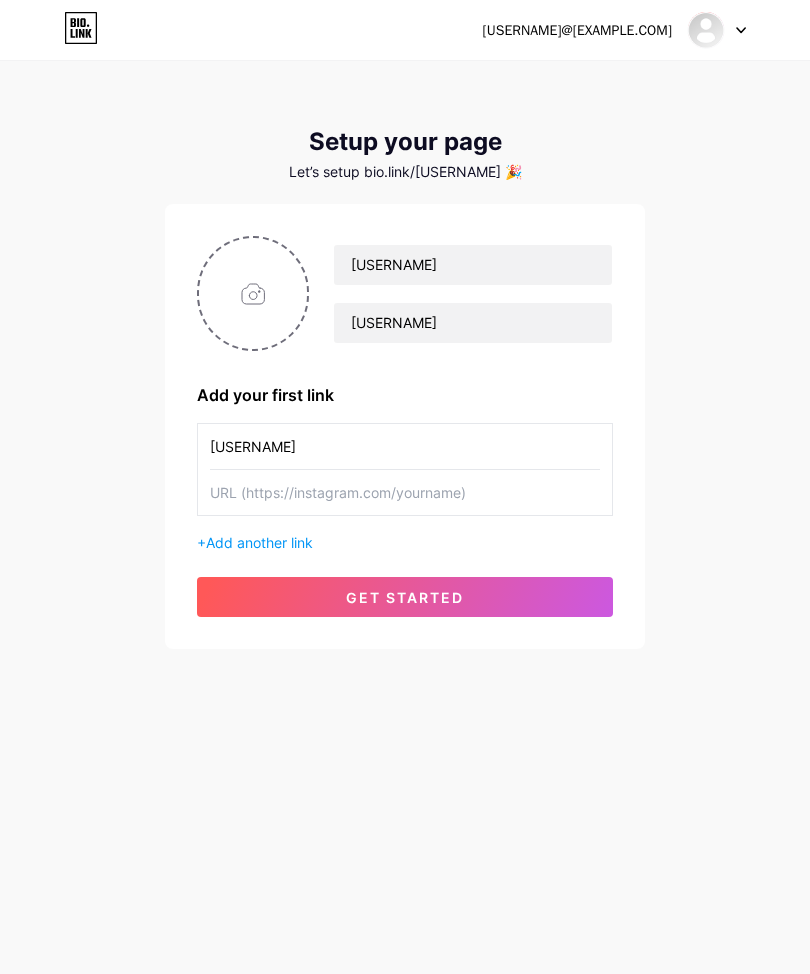 type on "[USERNAME]" 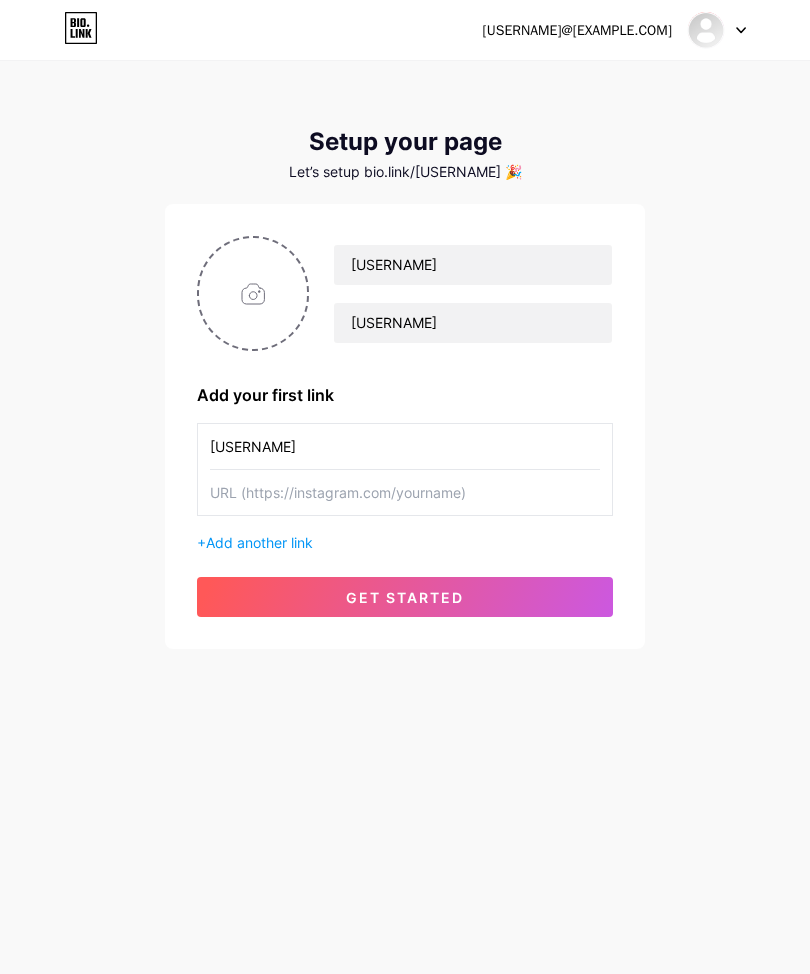click at bounding box center (405, 492) 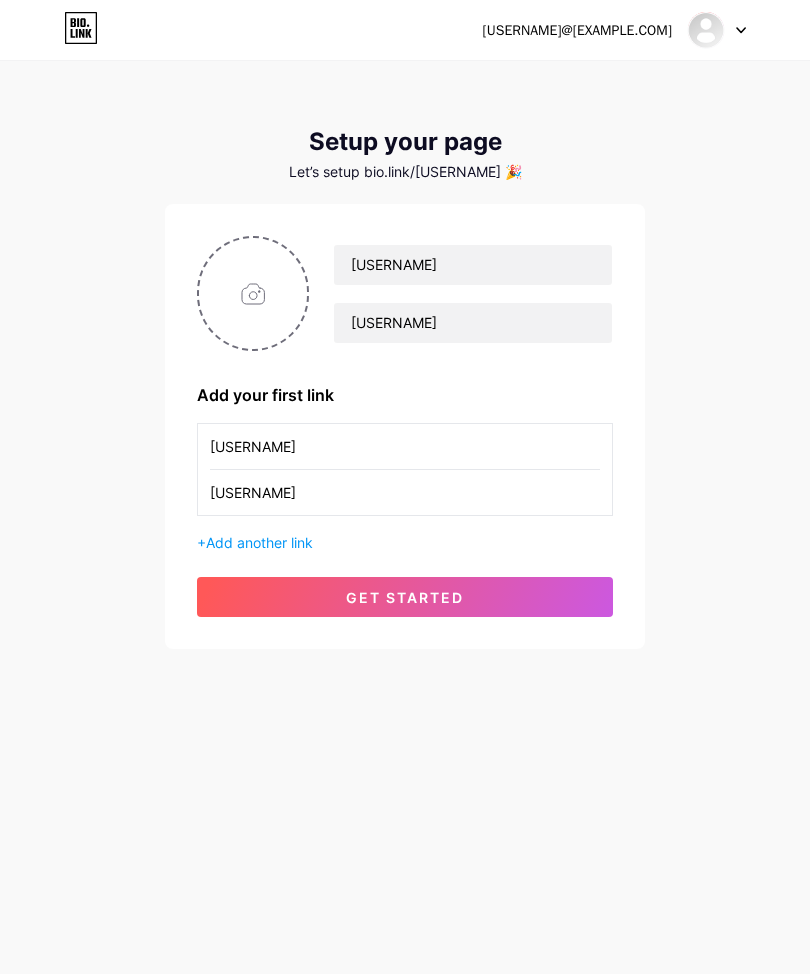 click on "get started" at bounding box center [405, 597] 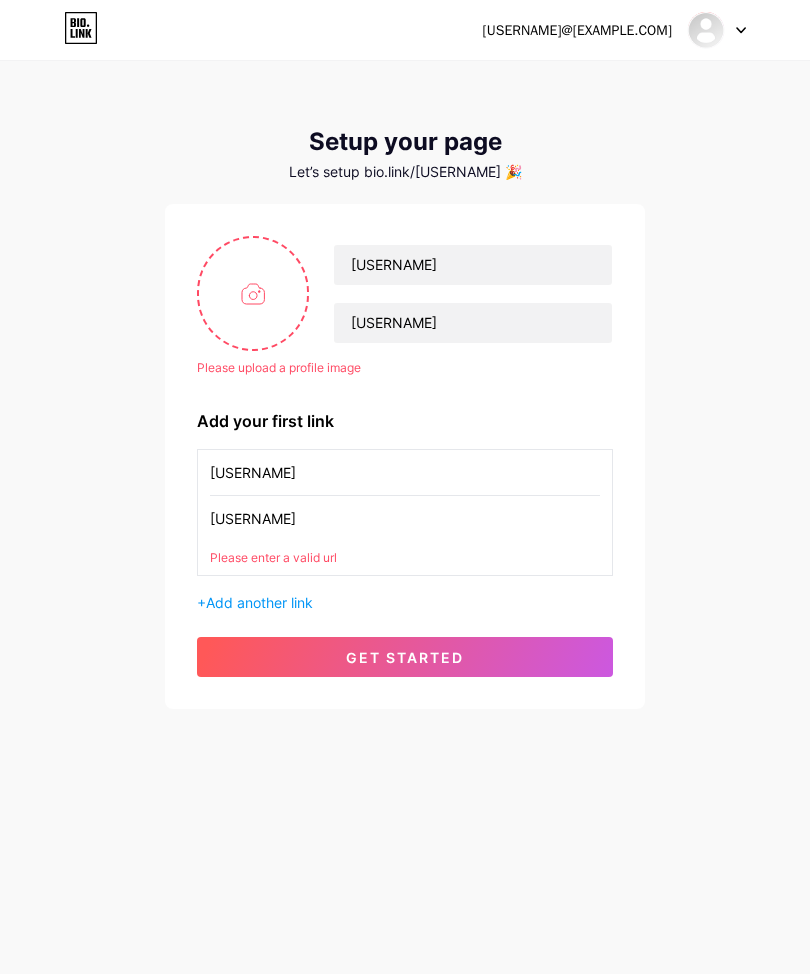 click on "[USERNAME]" at bounding box center [405, 518] 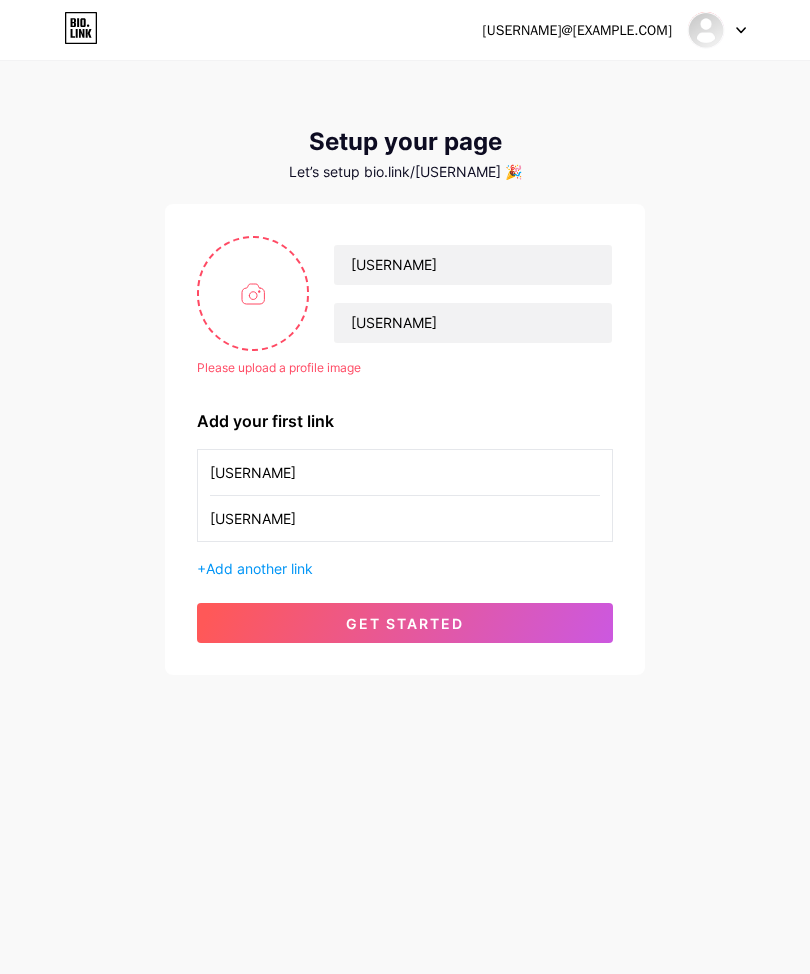 type on "[USERNAME]" 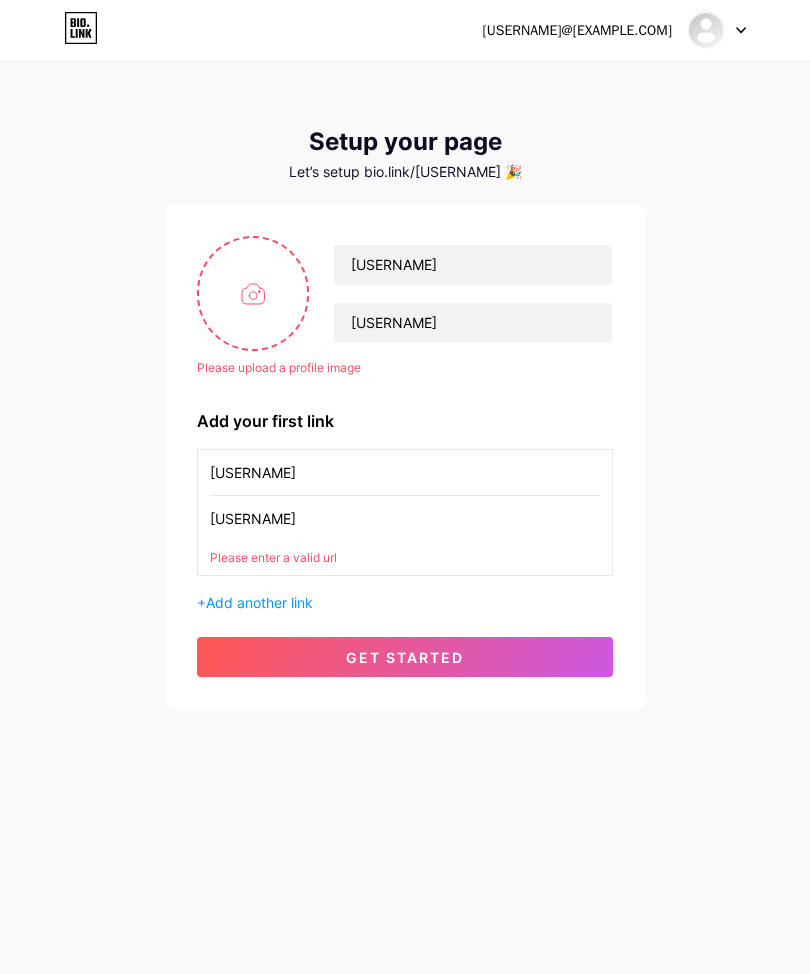 click on "Add another link" at bounding box center [259, 602] 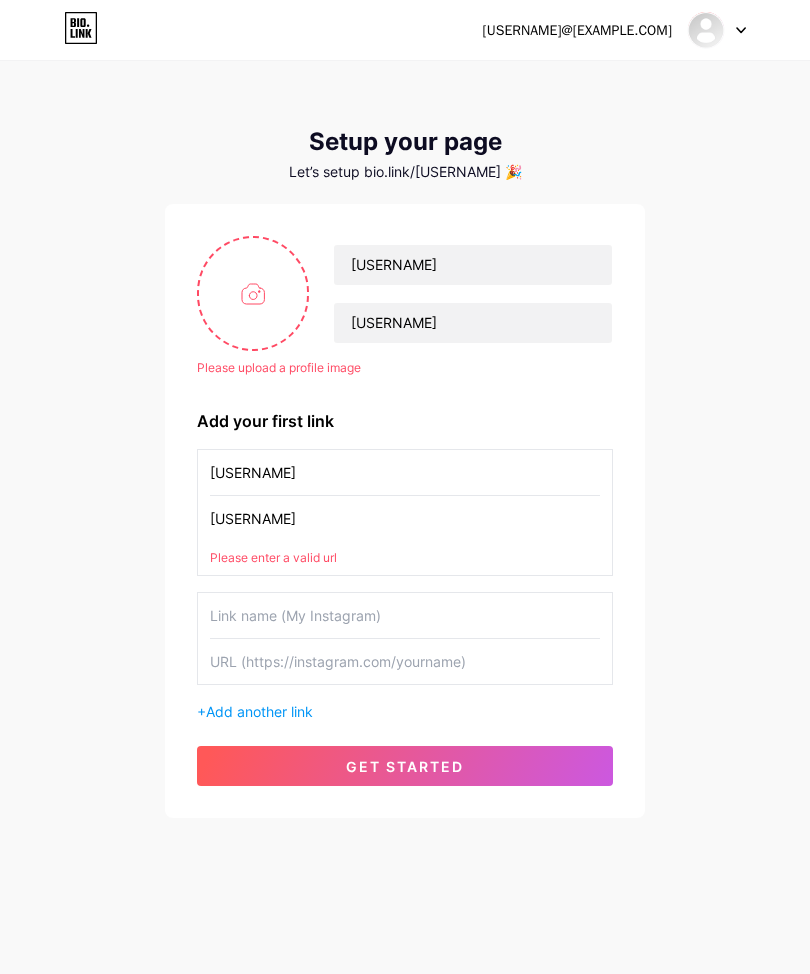 click on "Add another link" at bounding box center (259, 711) 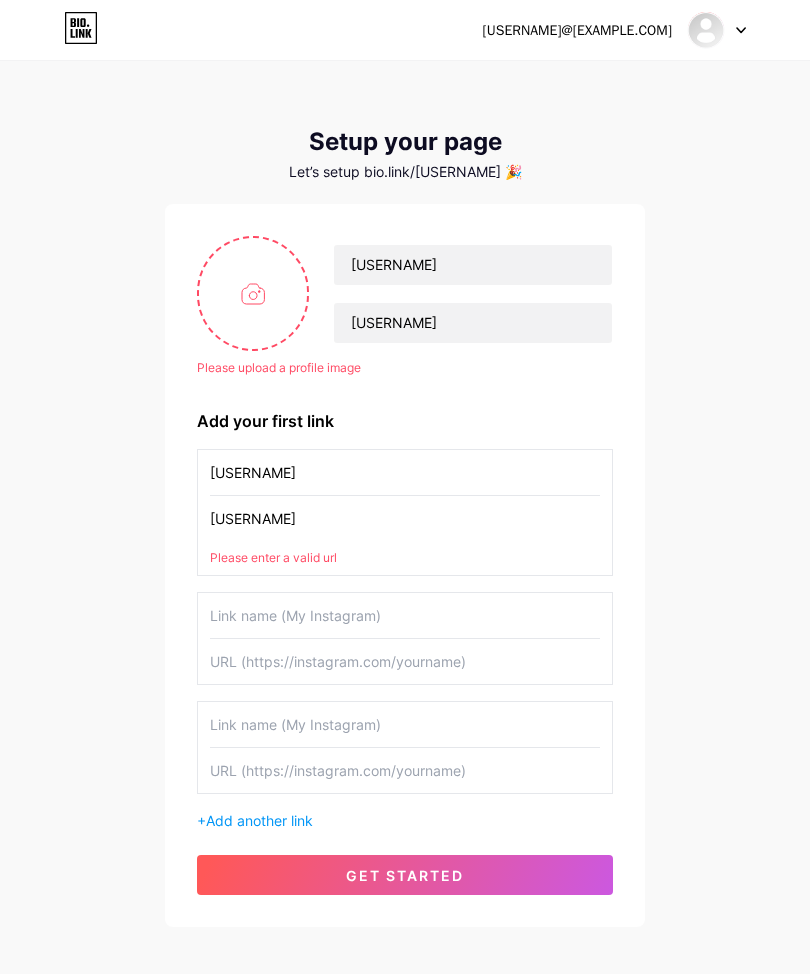click on "Add another link" at bounding box center (259, 820) 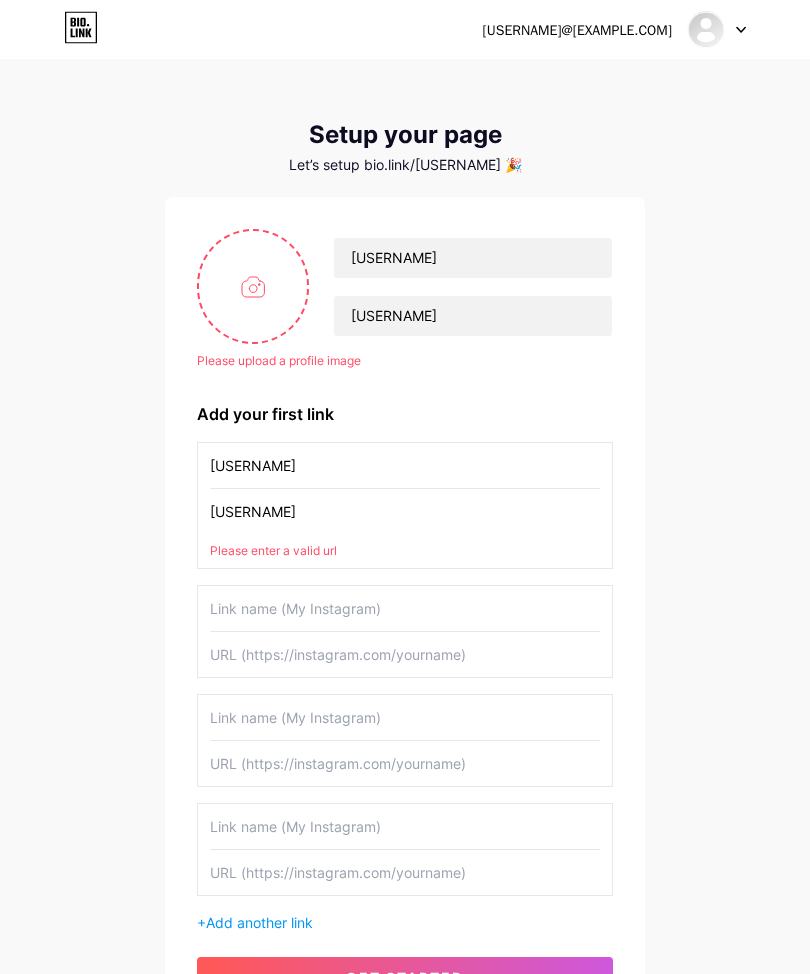 scroll, scrollTop: 13, scrollLeft: 0, axis: vertical 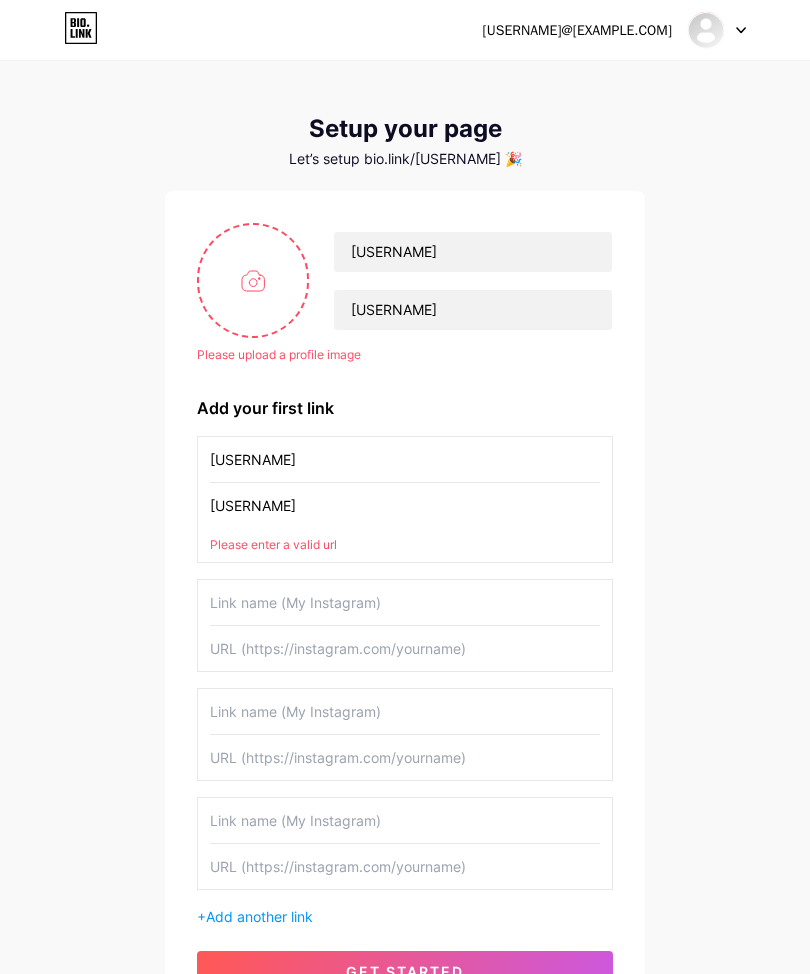 click on "Add another link" at bounding box center [259, 916] 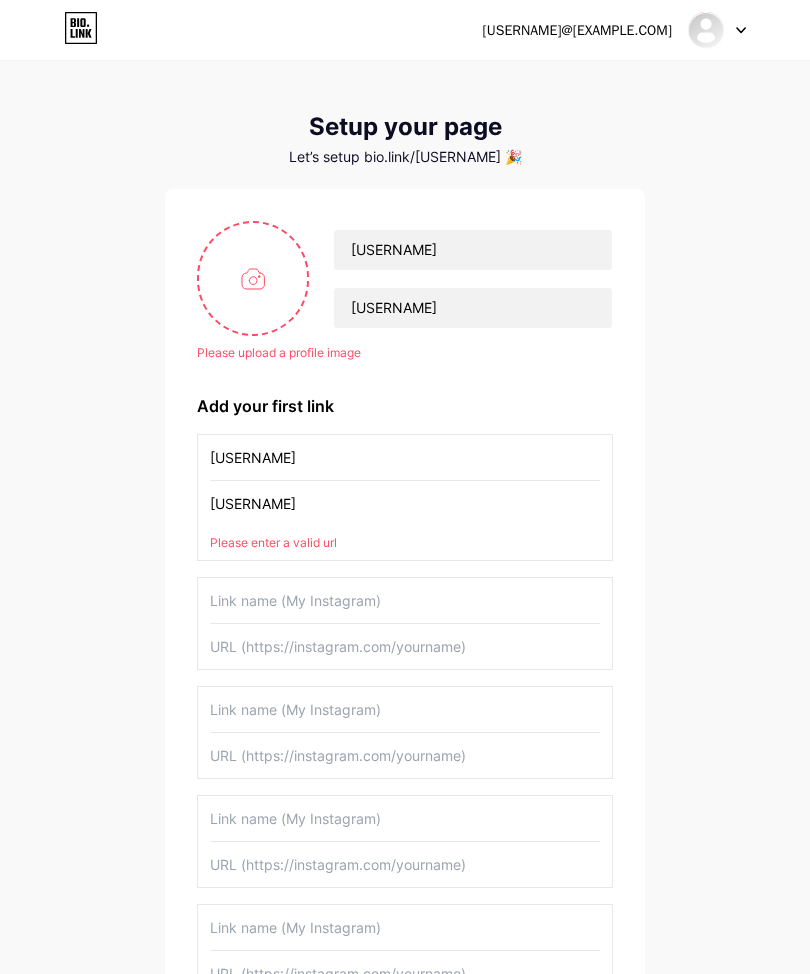 scroll, scrollTop: 0, scrollLeft: 0, axis: both 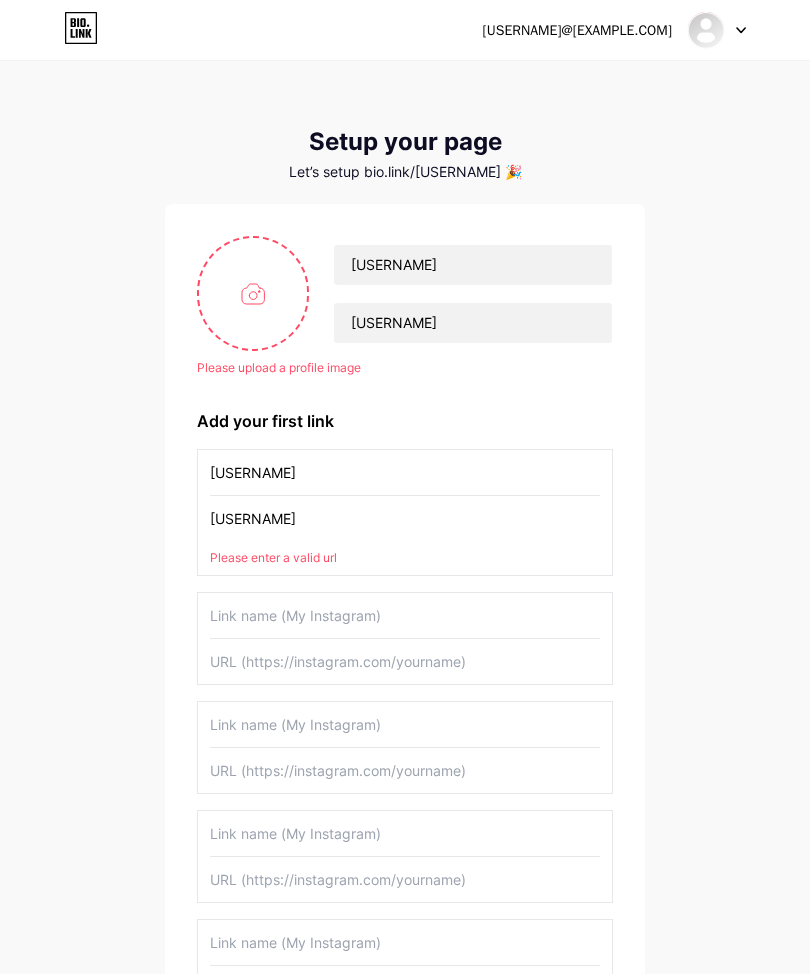 click on "[USERNAME]" at bounding box center (405, 518) 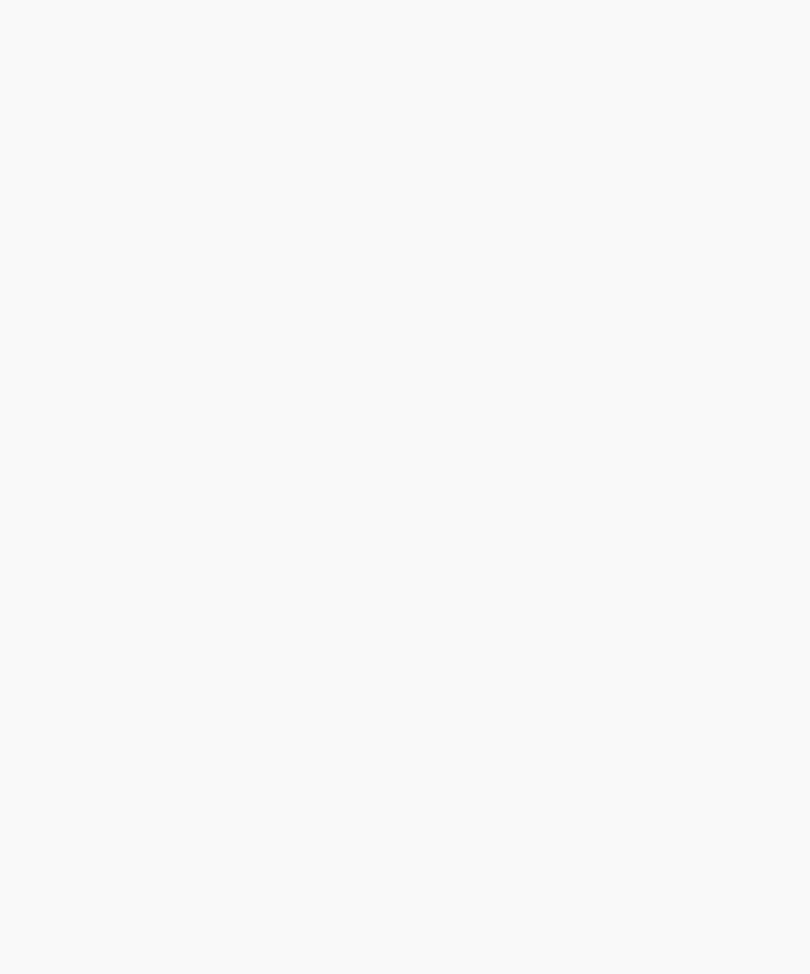 scroll, scrollTop: 0, scrollLeft: 0, axis: both 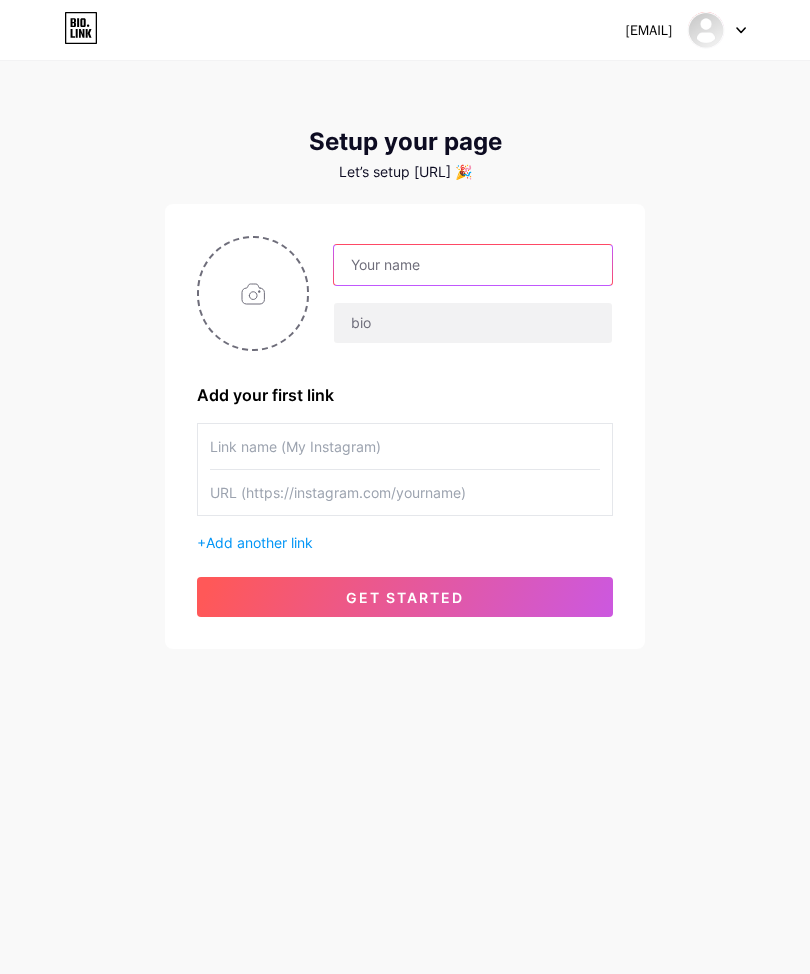 click at bounding box center [473, 265] 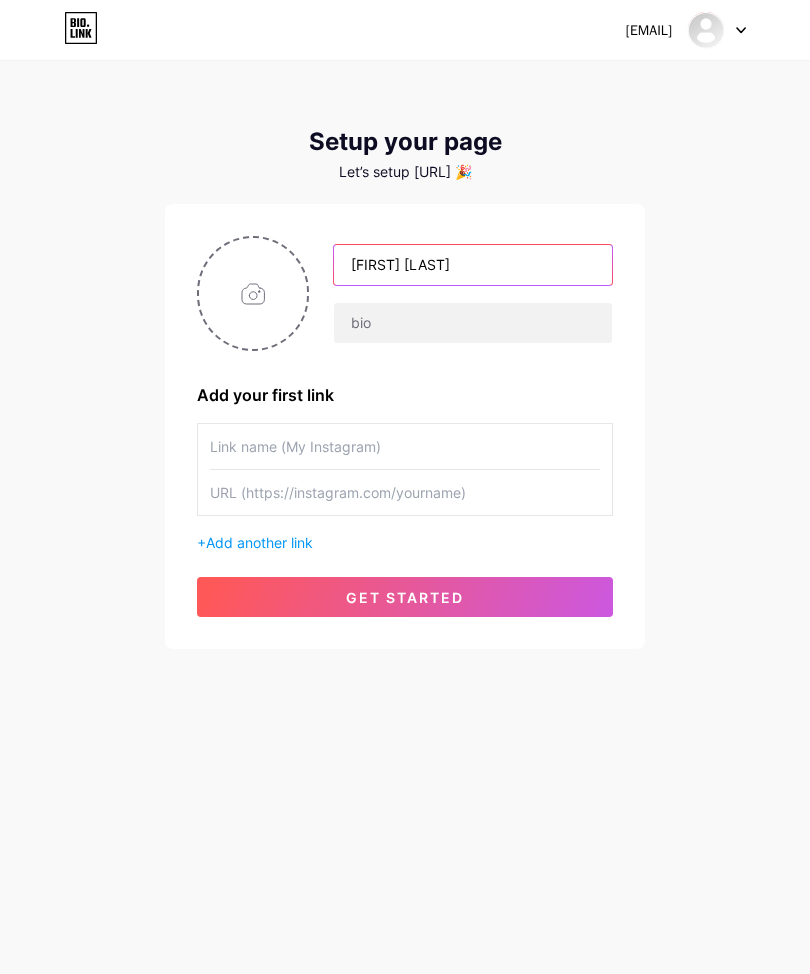 type on "[FIRST] [LAST]" 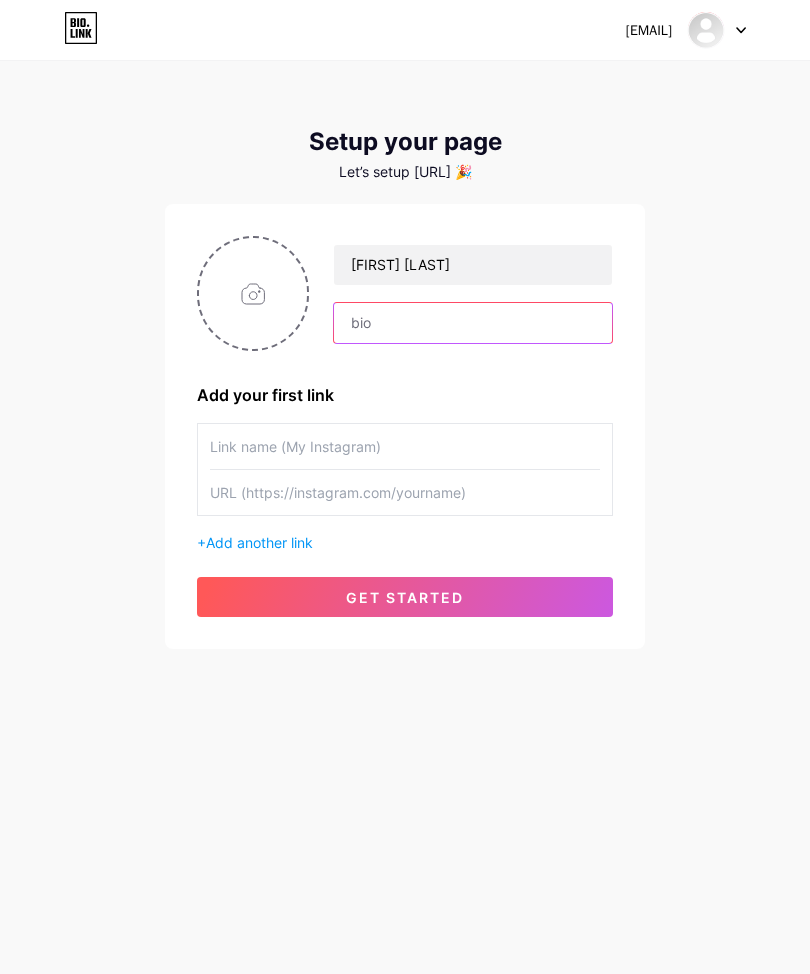 click at bounding box center [473, 323] 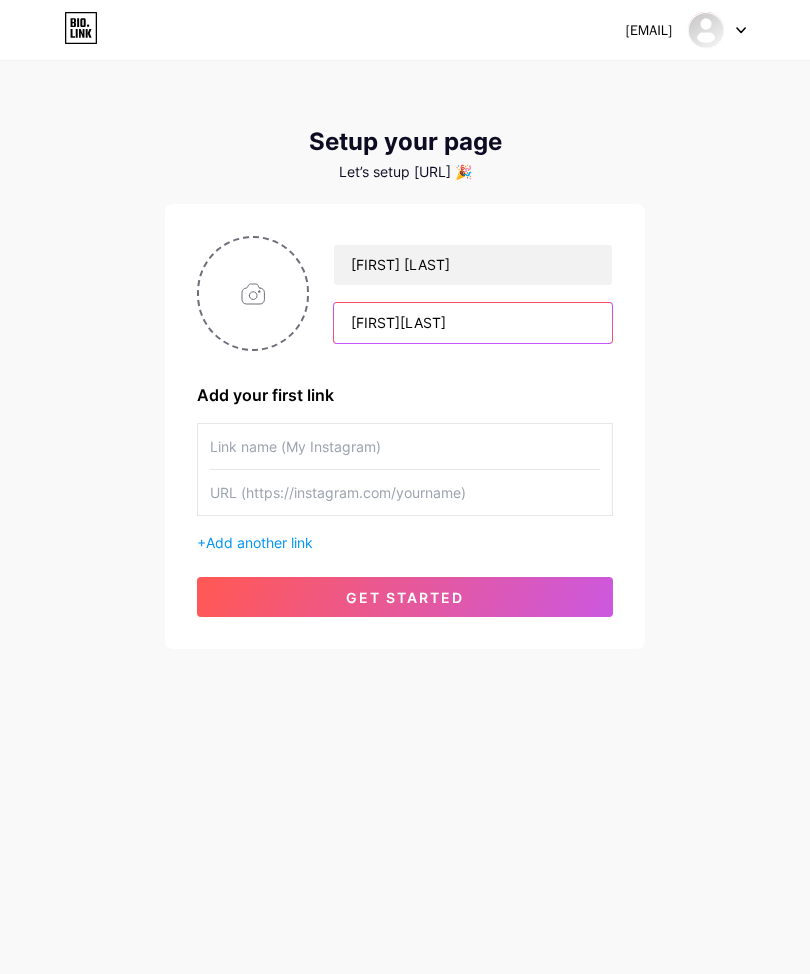 type on "[FIRST][LAST]" 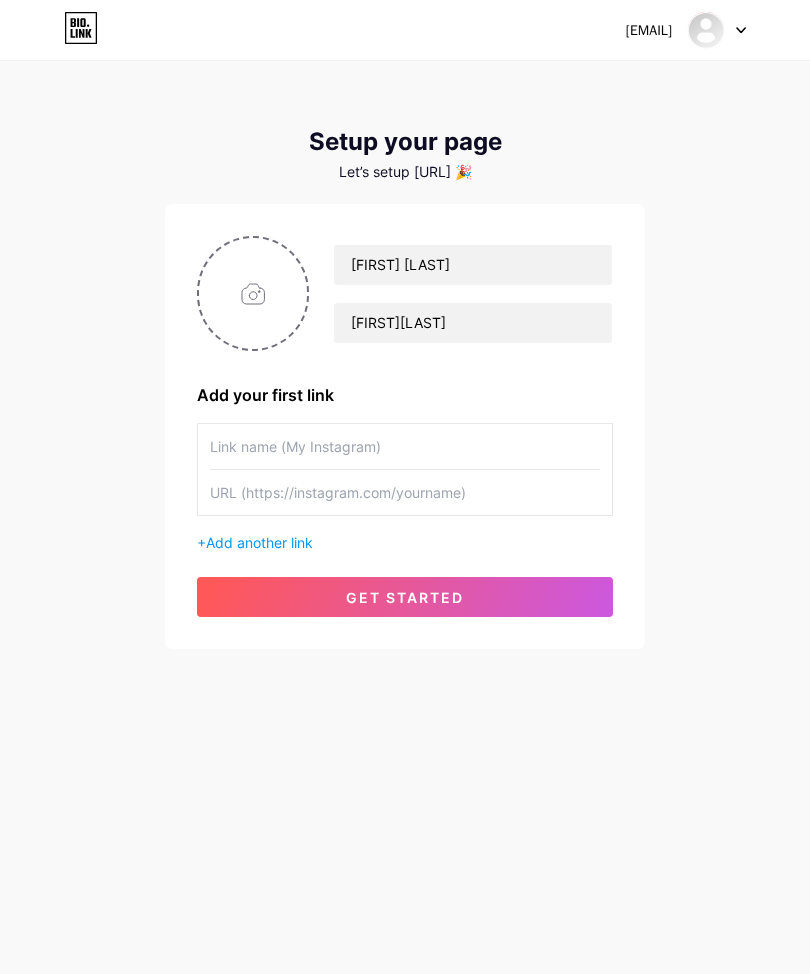 click at bounding box center (405, 446) 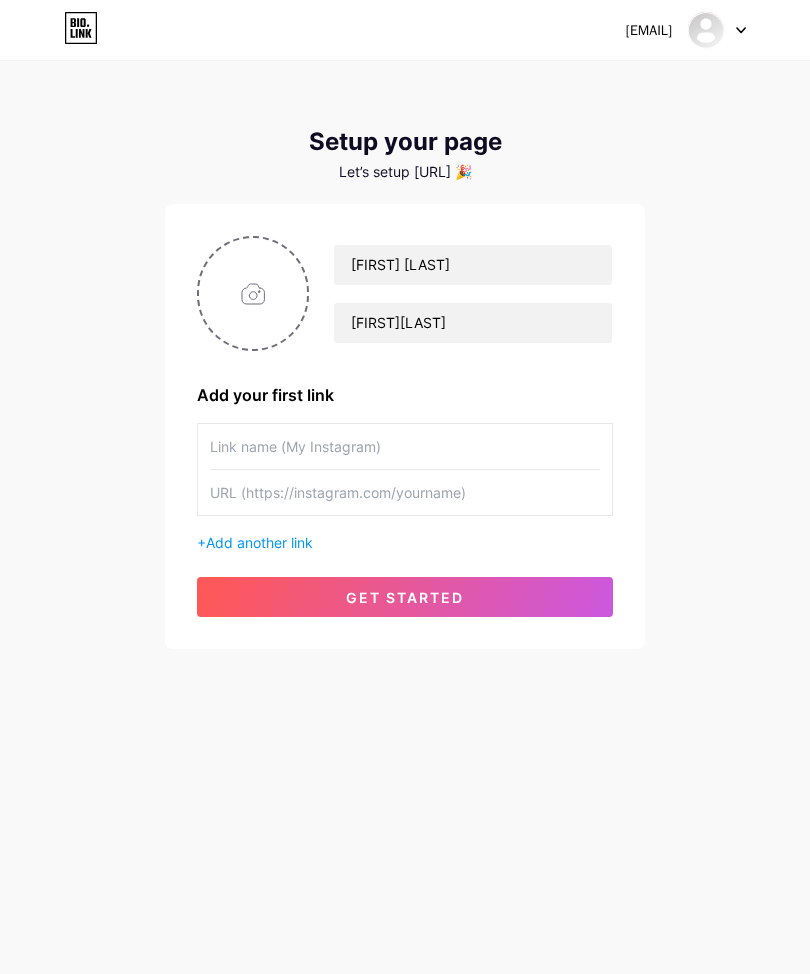 paste on "https://socialwolvez.com/app/l/44Vmec" 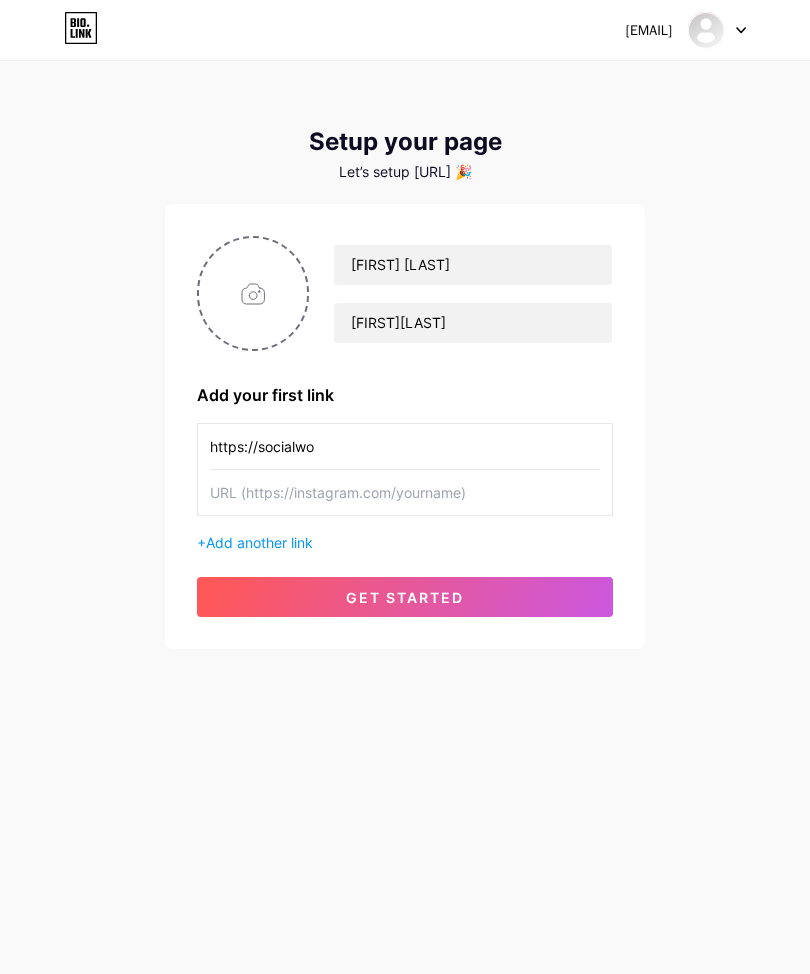 type on "https://" 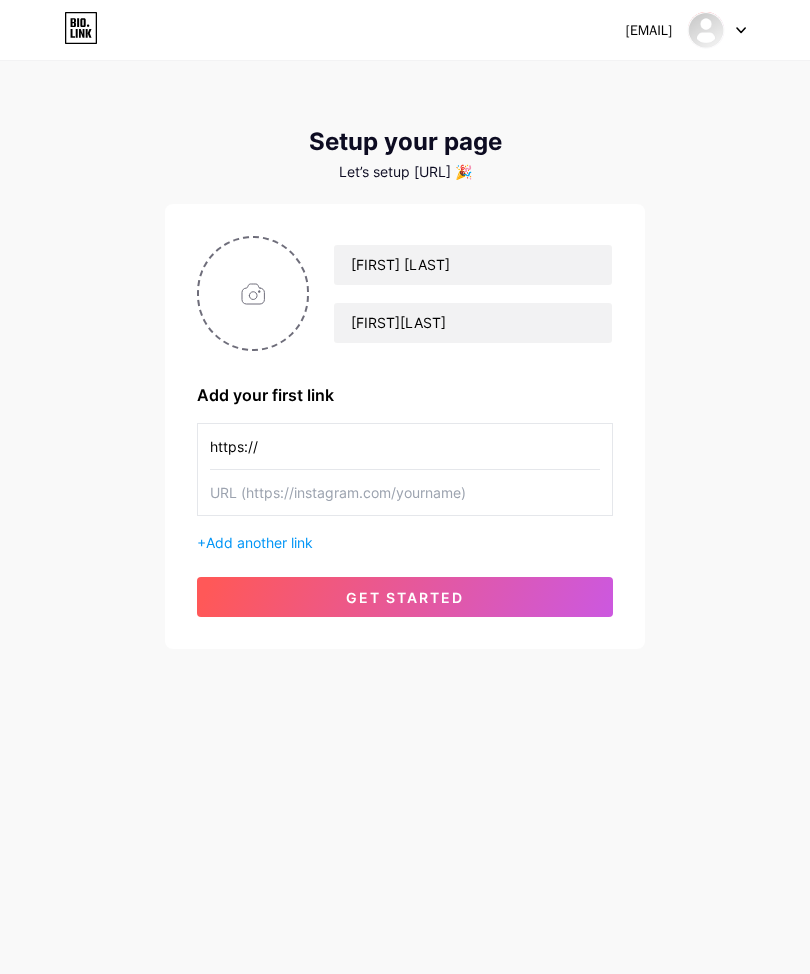 type 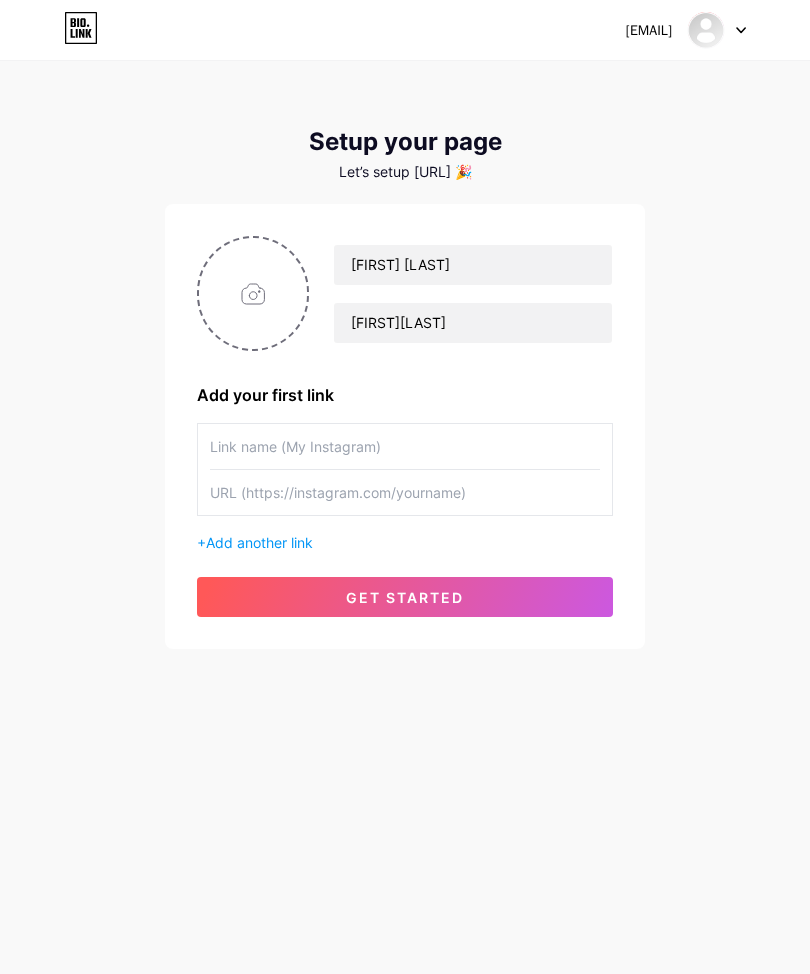 click at bounding box center [405, 492] 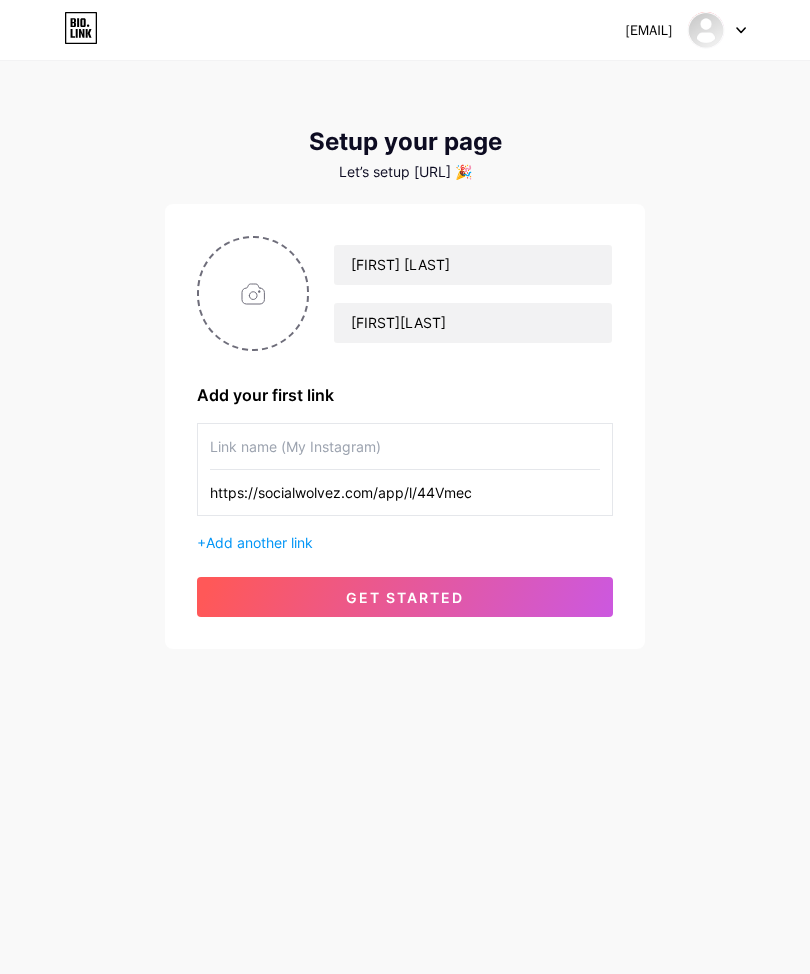 type on "https://socialwolvez.com/app/l/44Vmec" 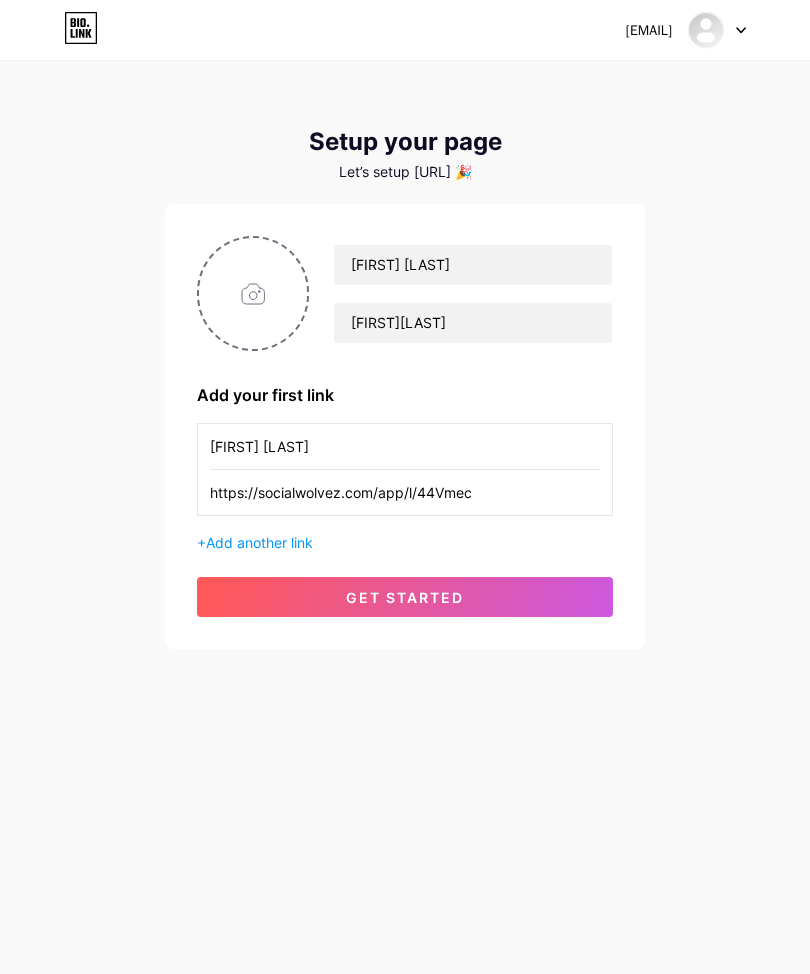 type on "Lamine Yamal" 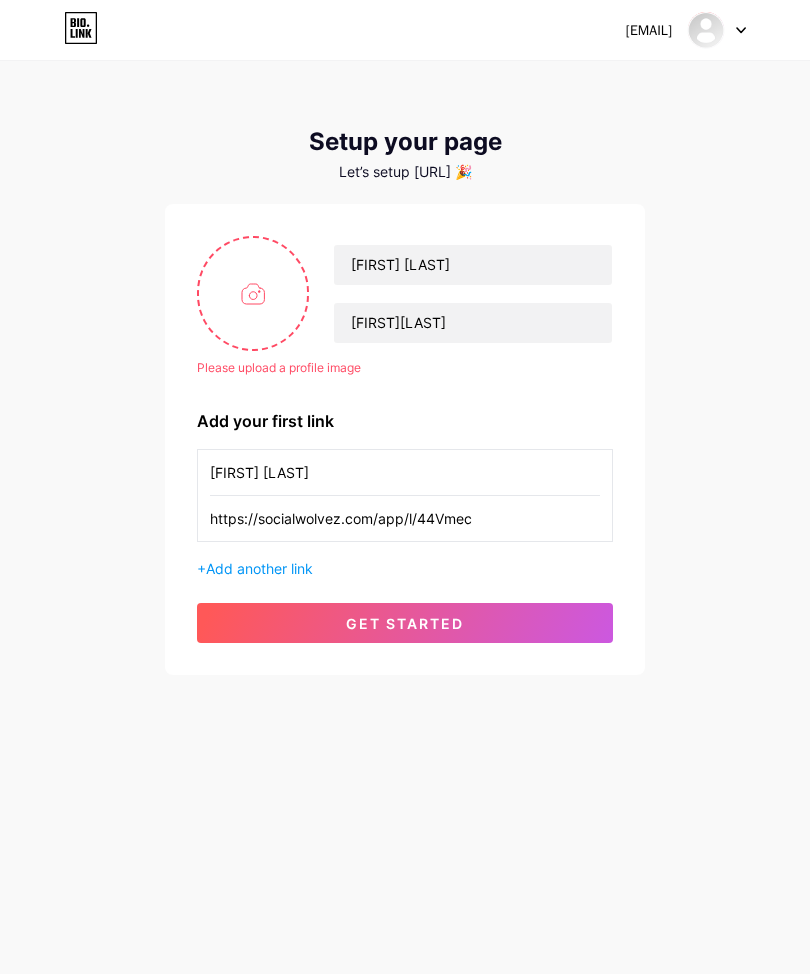 click at bounding box center (253, 293) 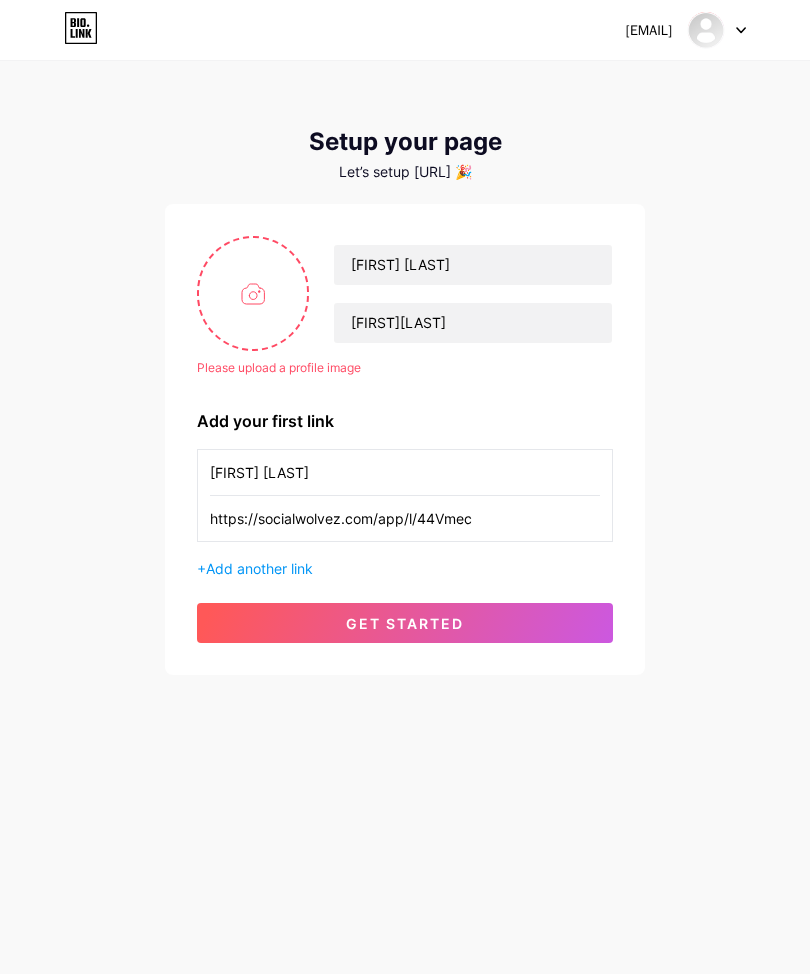 type on "C:\fakepath\IMG_0140.png" 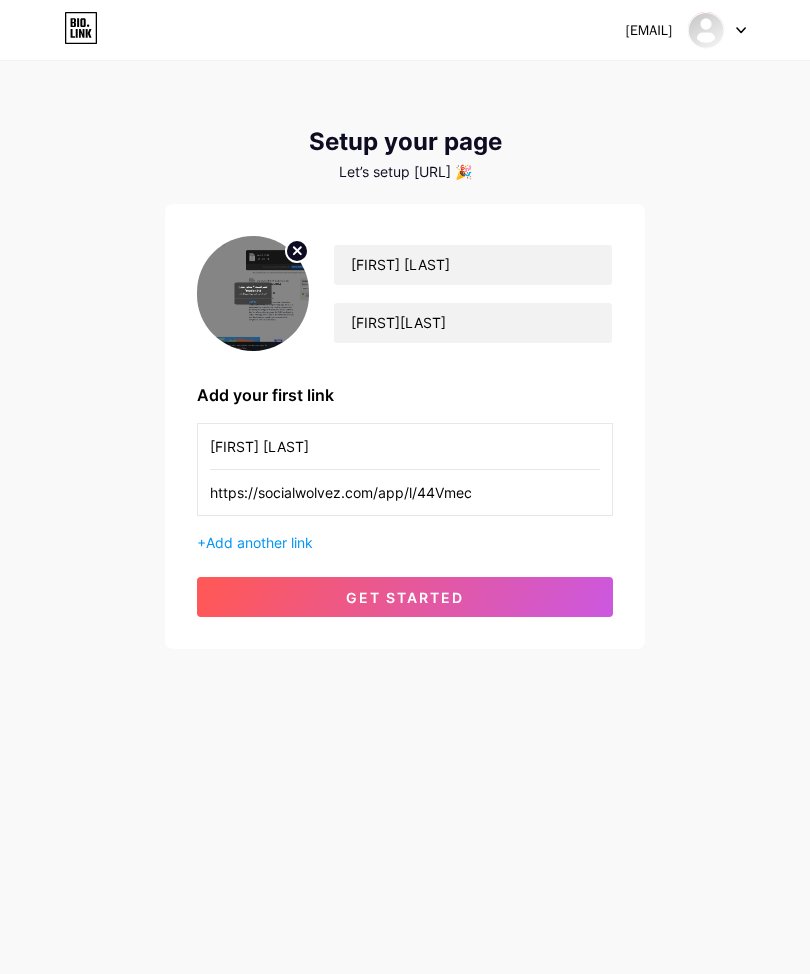click on "get started" at bounding box center [405, 597] 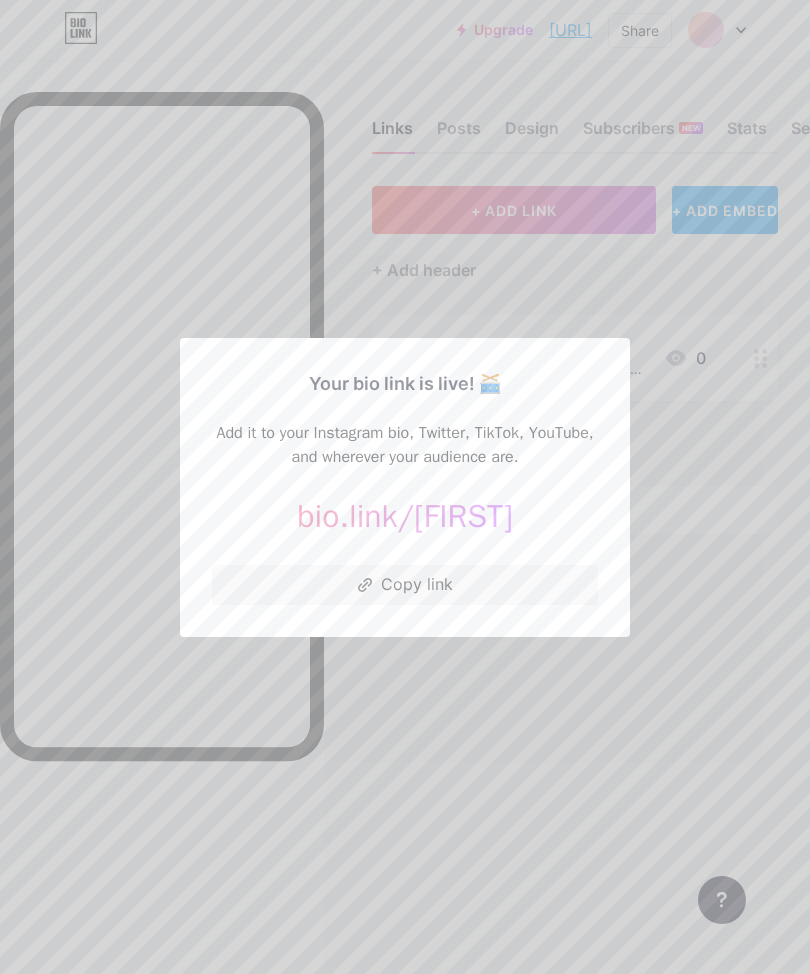 click on "Copy link" at bounding box center (405, 585) 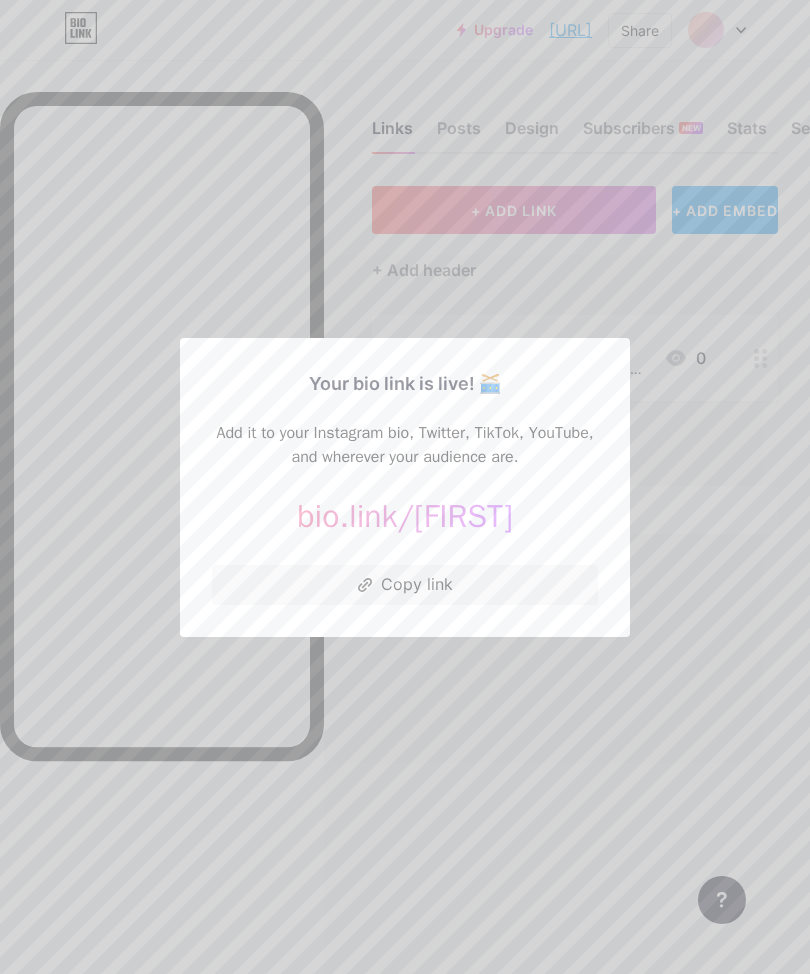 paste on "https://bio.link/jasonrae" 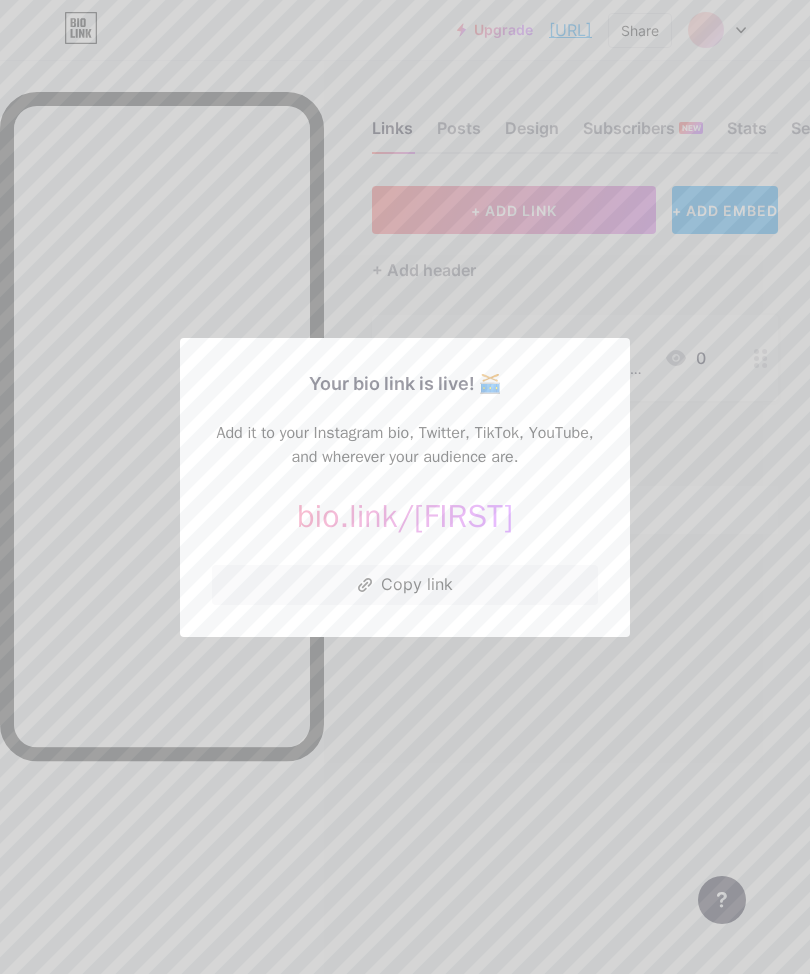 click on "Copy link" at bounding box center [405, 585] 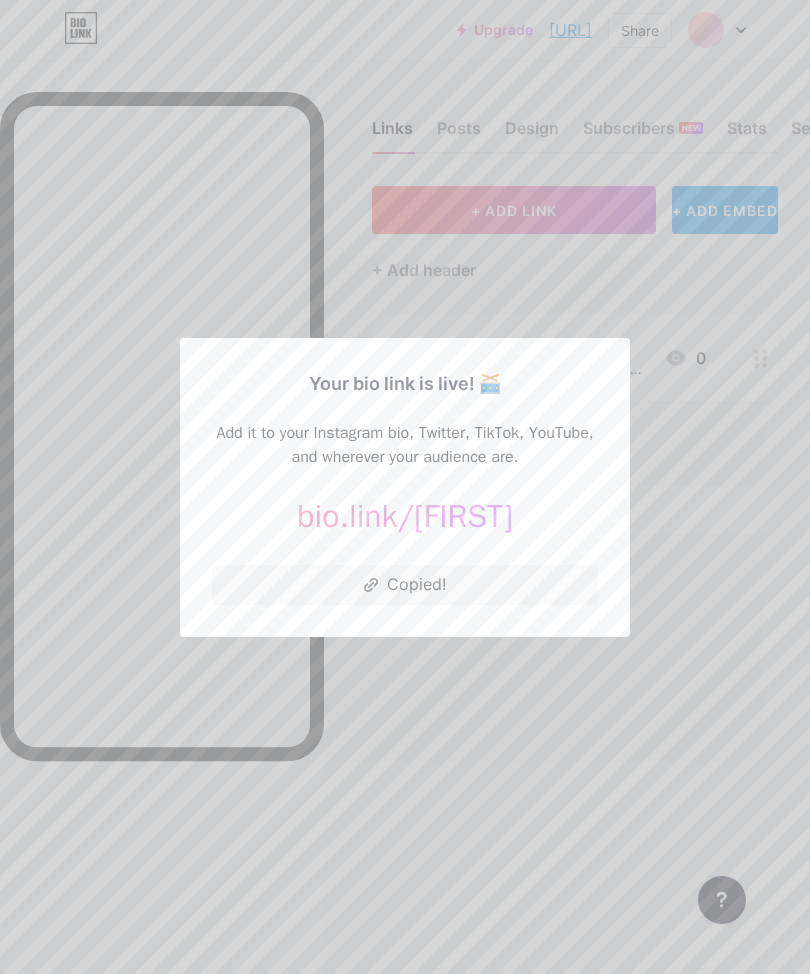 paste 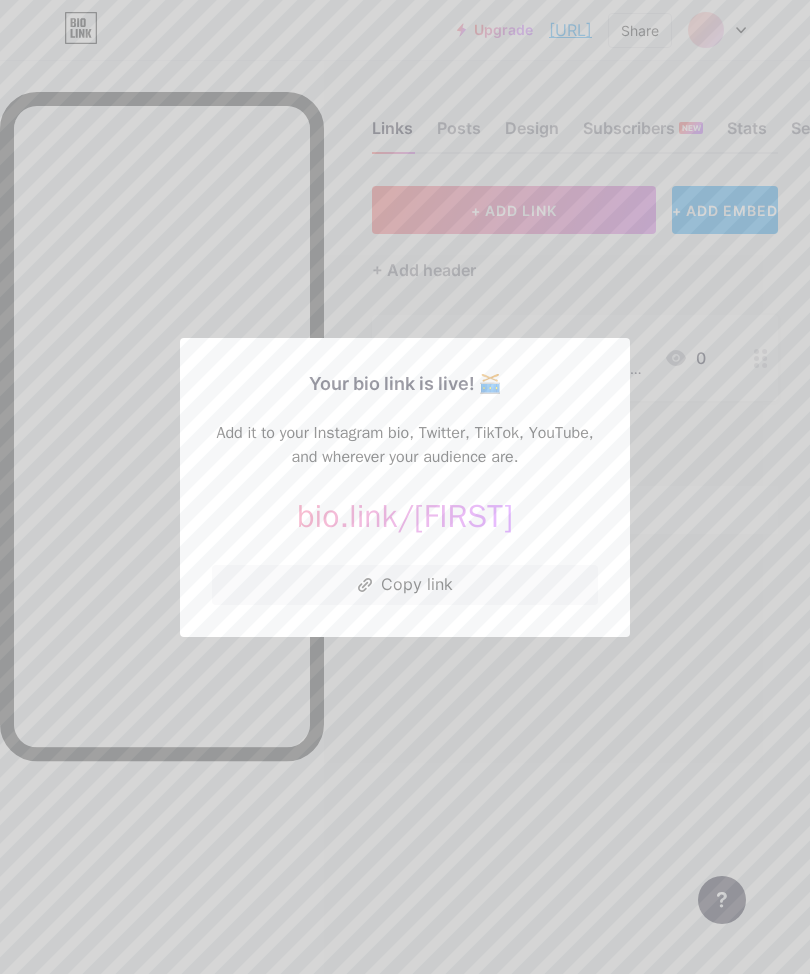 click on "Copy link" at bounding box center [405, 585] 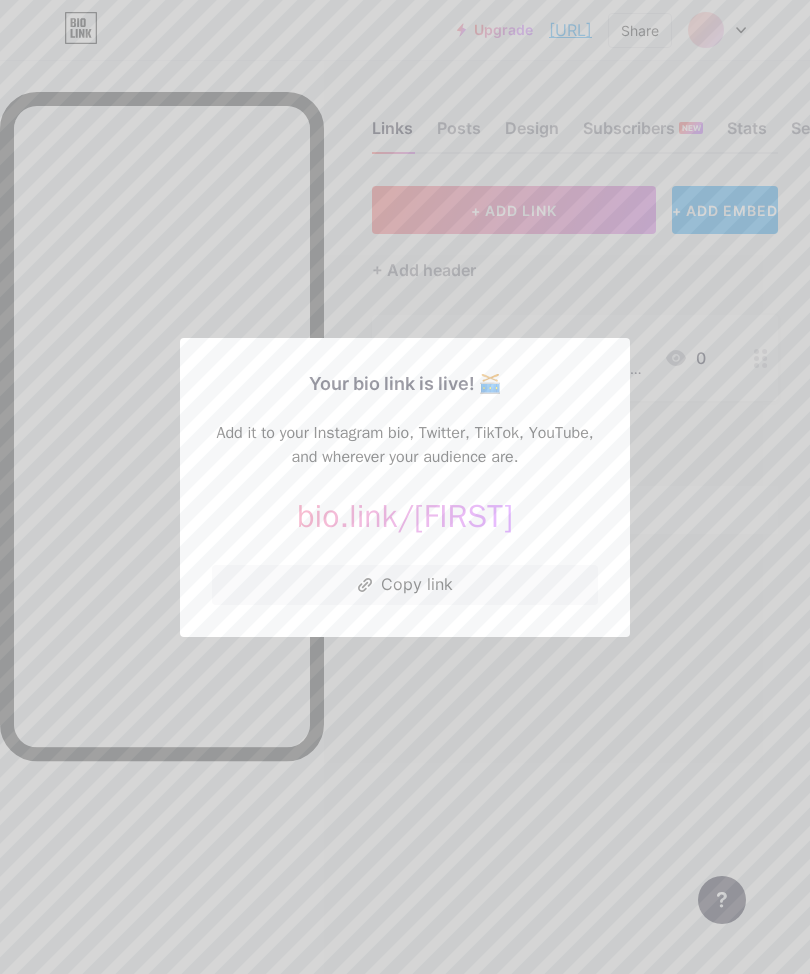 type on "I" 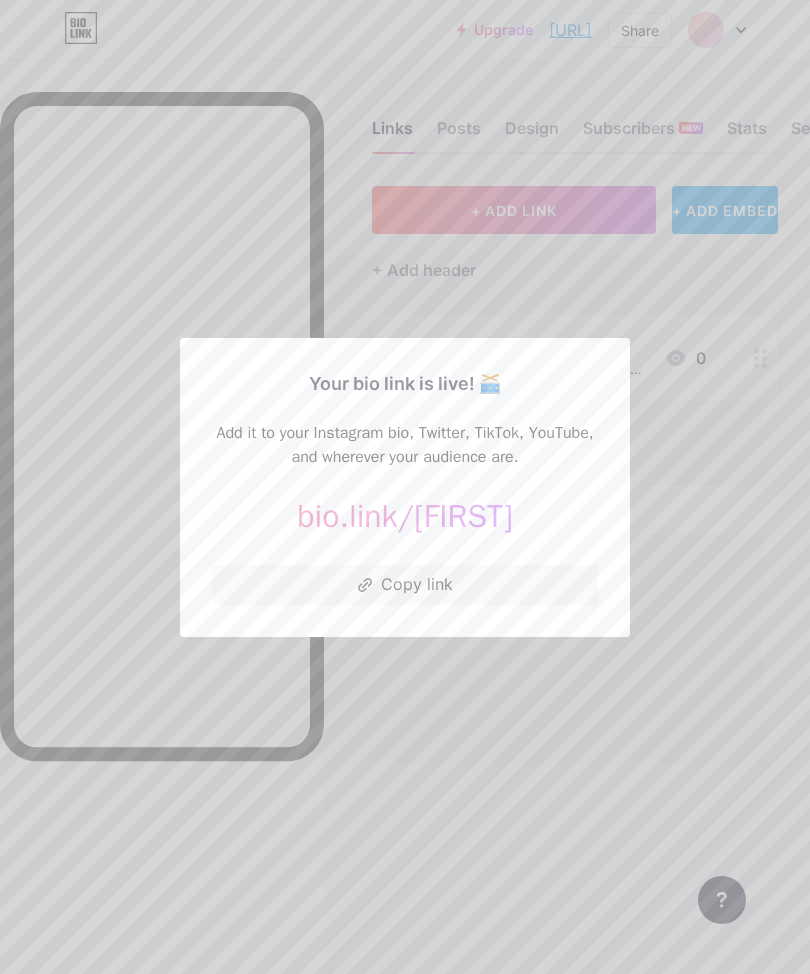 type 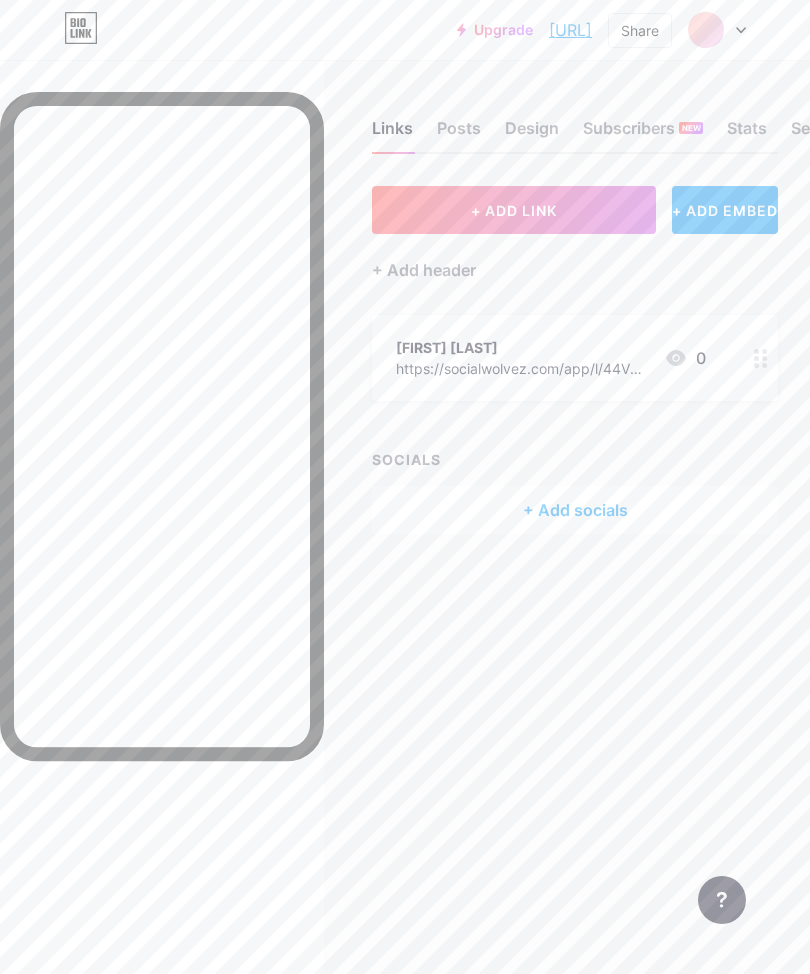 click on "Links
Posts
Design
Subscribers
NEW
Stats
Settings       + ADD LINK     + ADD EMBED
+ Add header
Lamine Yamal
https://socialwolvez.com/app/l/44Vmec
0
SOCIALS     + Add socials                       Feature requests             Help center         Contact support" at bounding box center [405, 347] 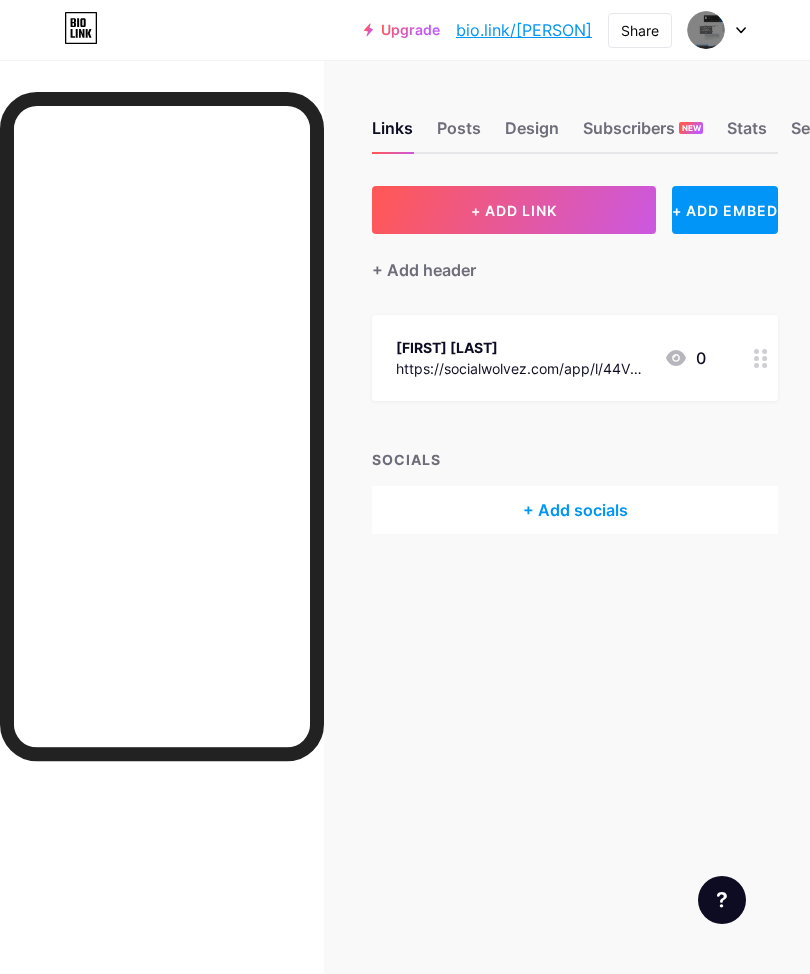 scroll, scrollTop: 0, scrollLeft: 0, axis: both 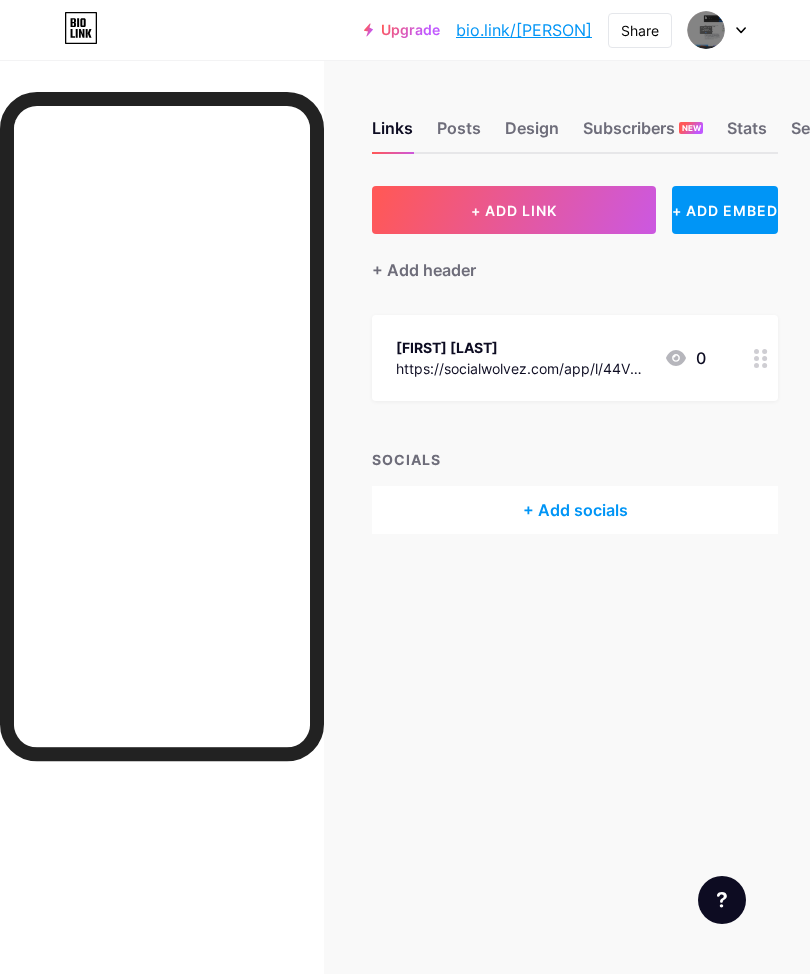 click on "https://socialwolvez.com/app/l/44Vmec" at bounding box center (522, 368) 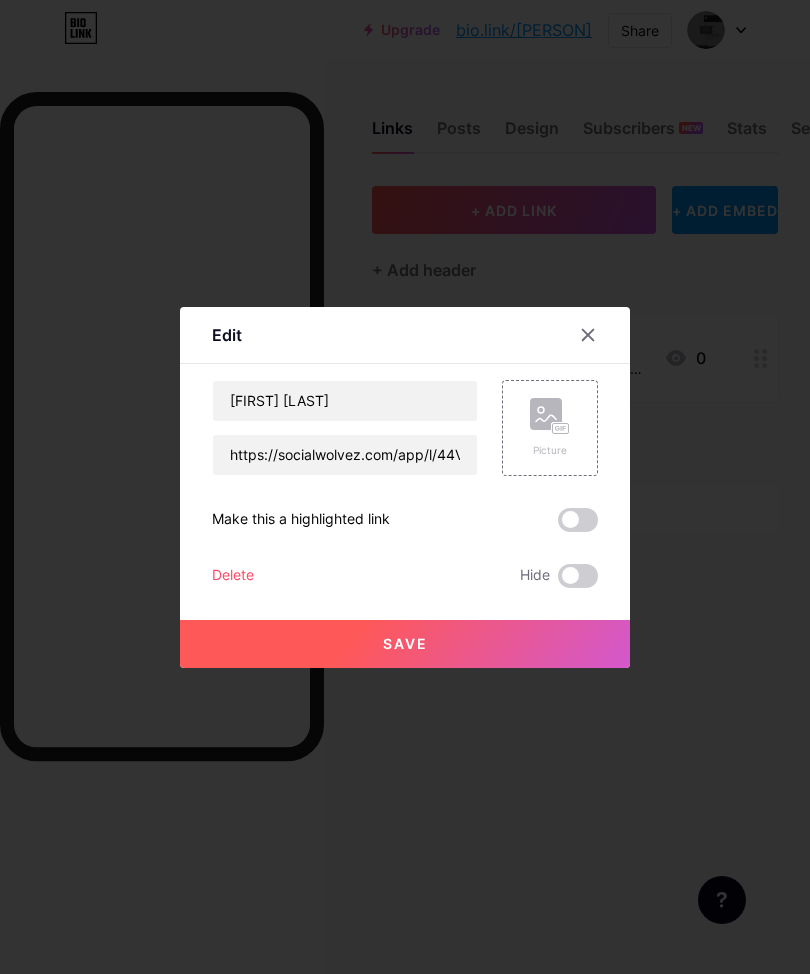 click on "Save" at bounding box center (405, 643) 